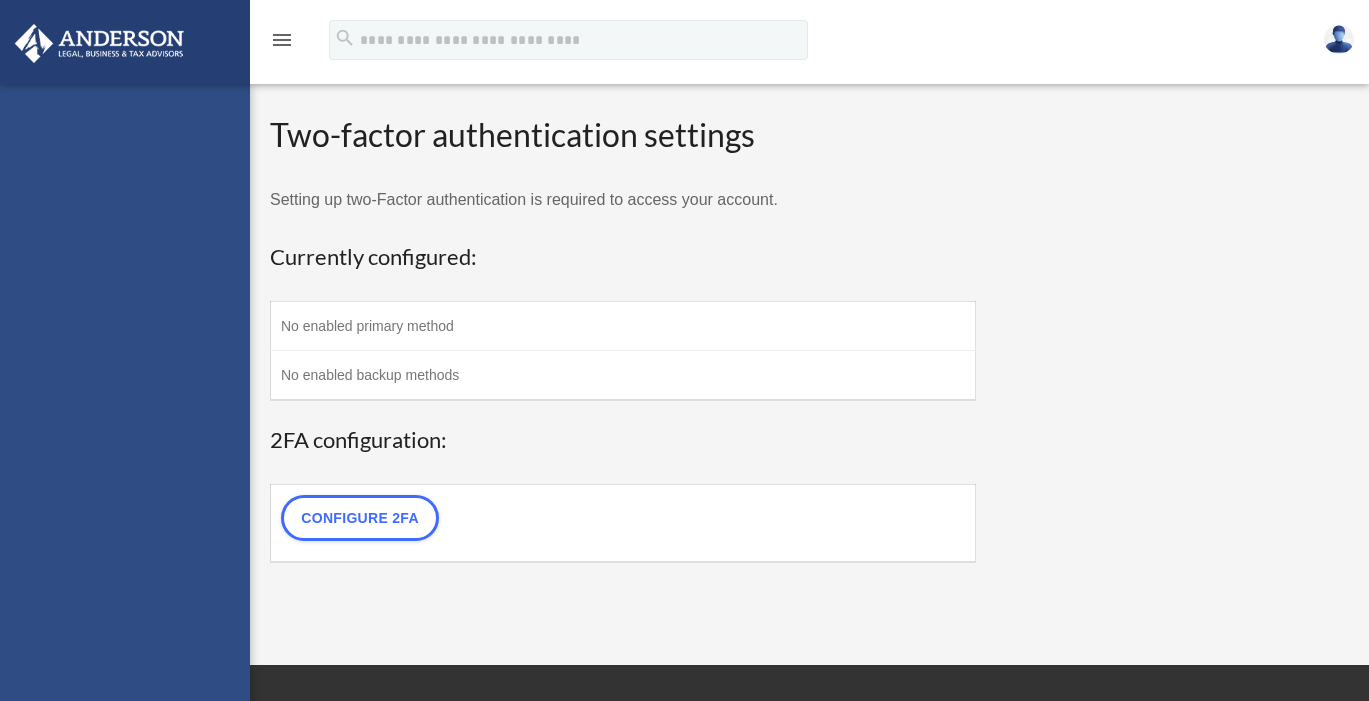 scroll, scrollTop: 0, scrollLeft: 0, axis: both 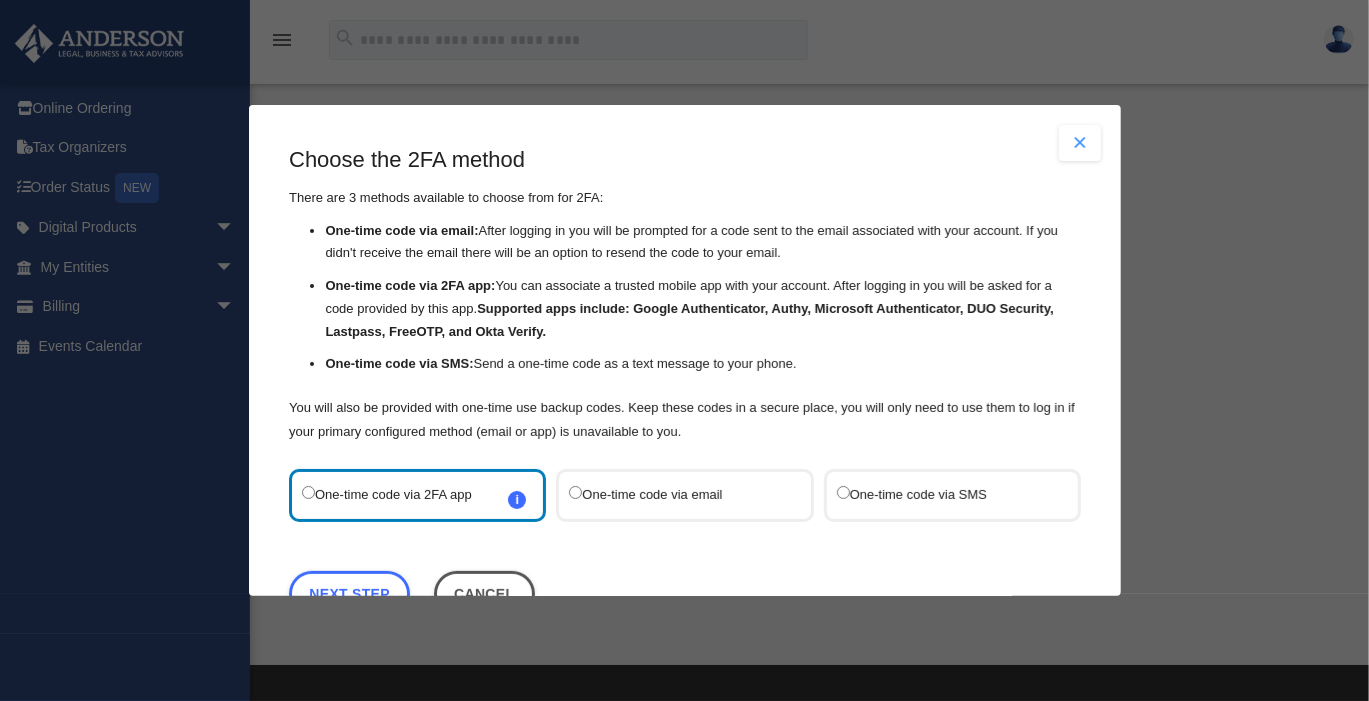 click on "One-time code via SMS" at bounding box center [941, 495] 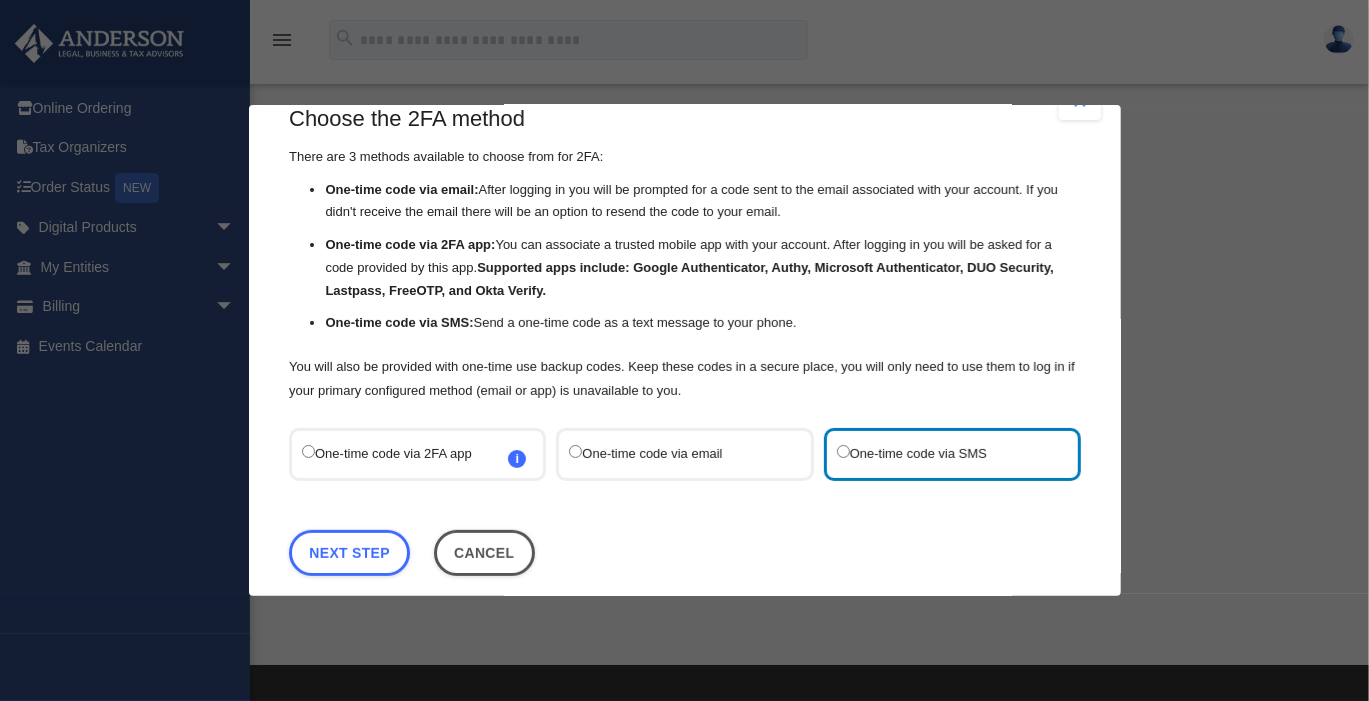 scroll, scrollTop: 62, scrollLeft: 0, axis: vertical 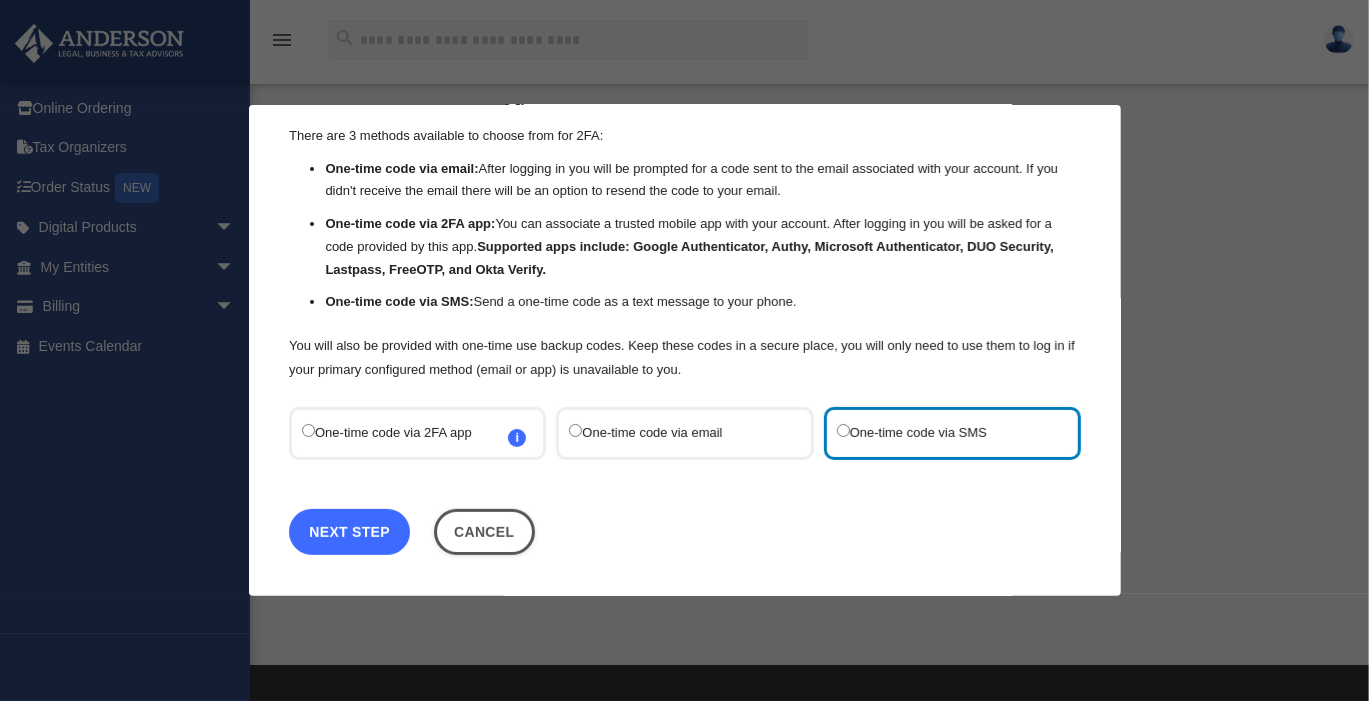 click on "Next Step" at bounding box center (349, 532) 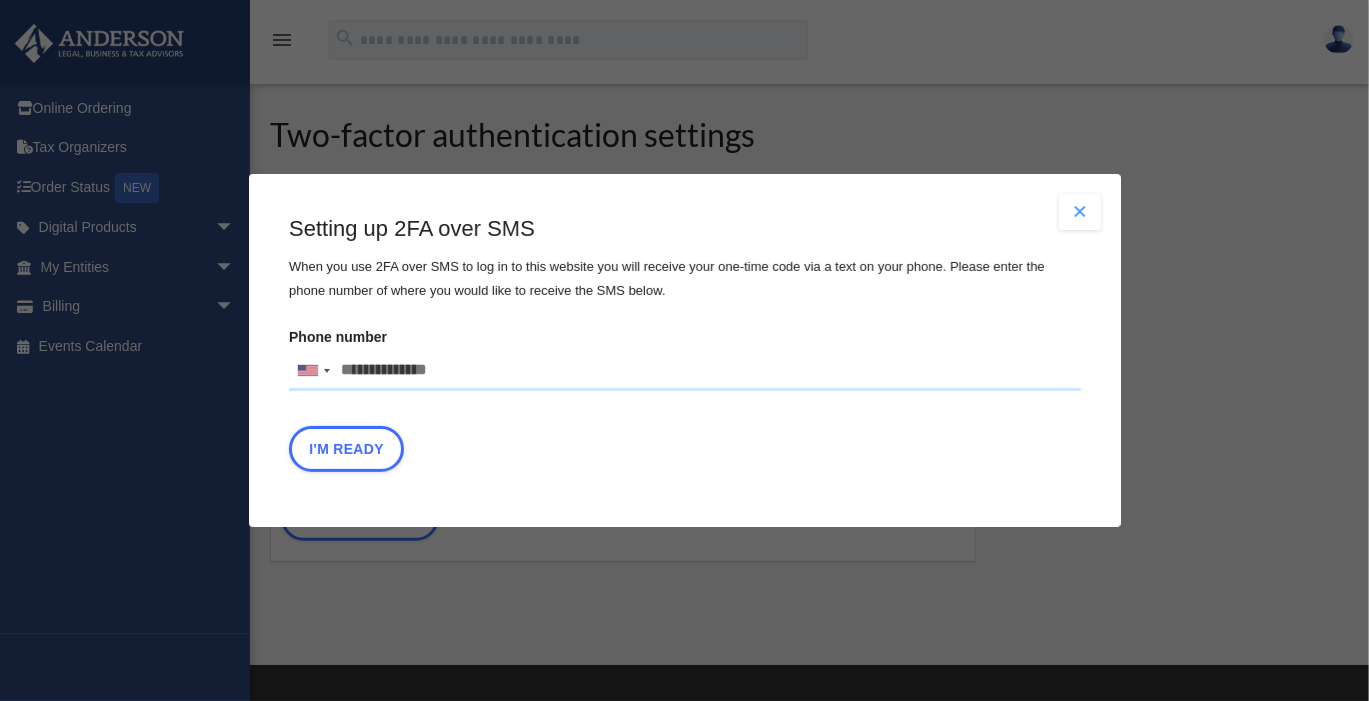 scroll, scrollTop: 0, scrollLeft: 0, axis: both 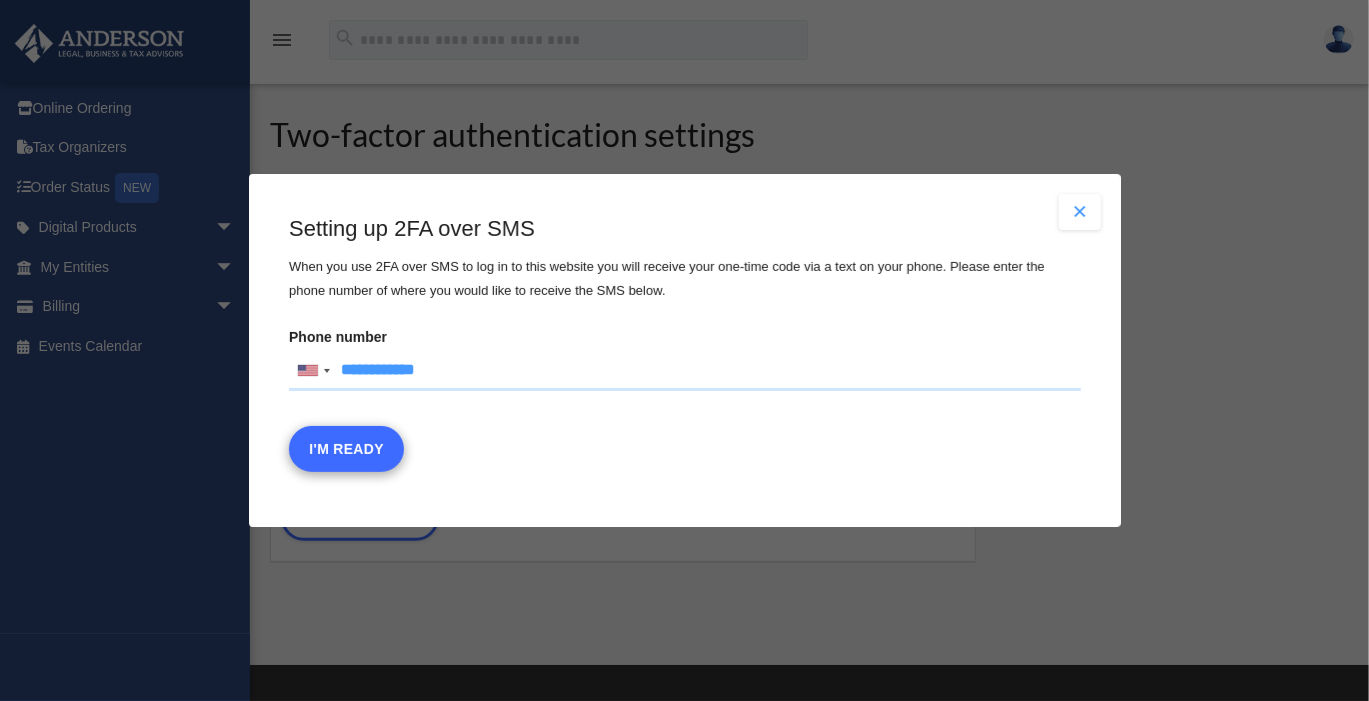 type on "**********" 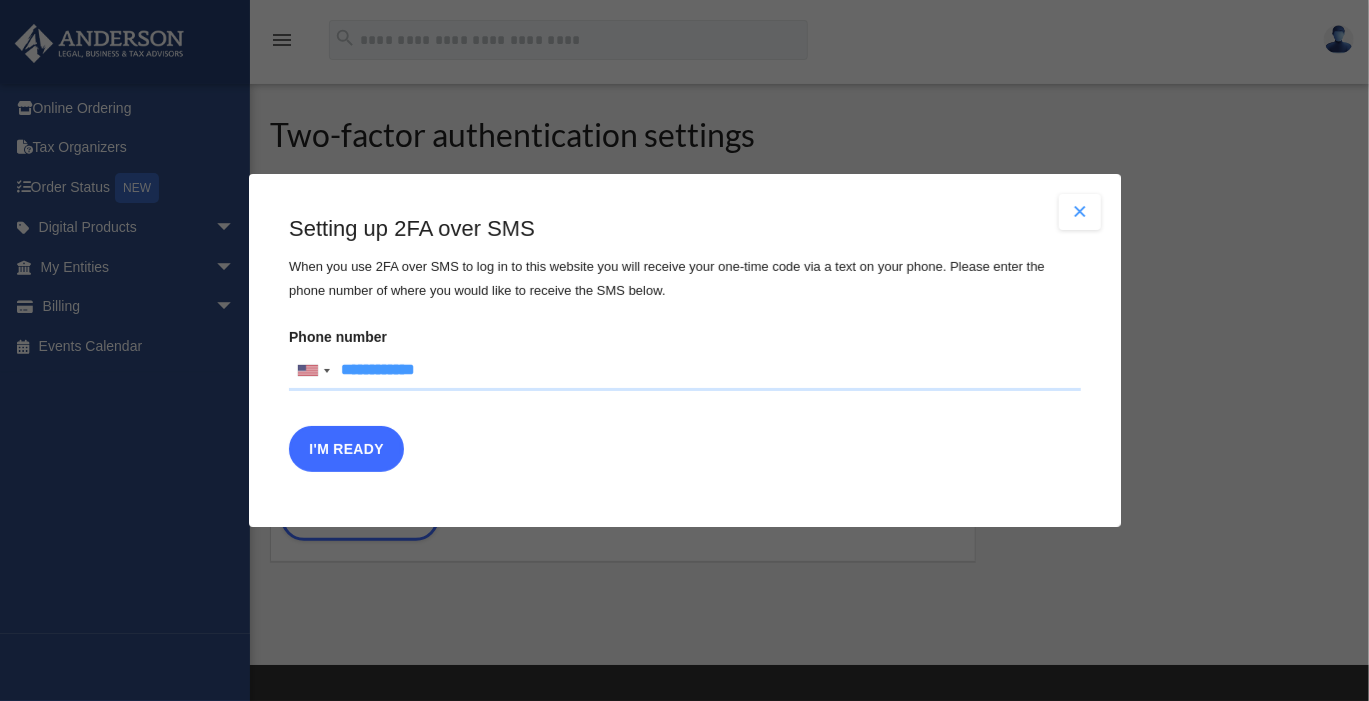click on "I'm Ready" at bounding box center [346, 449] 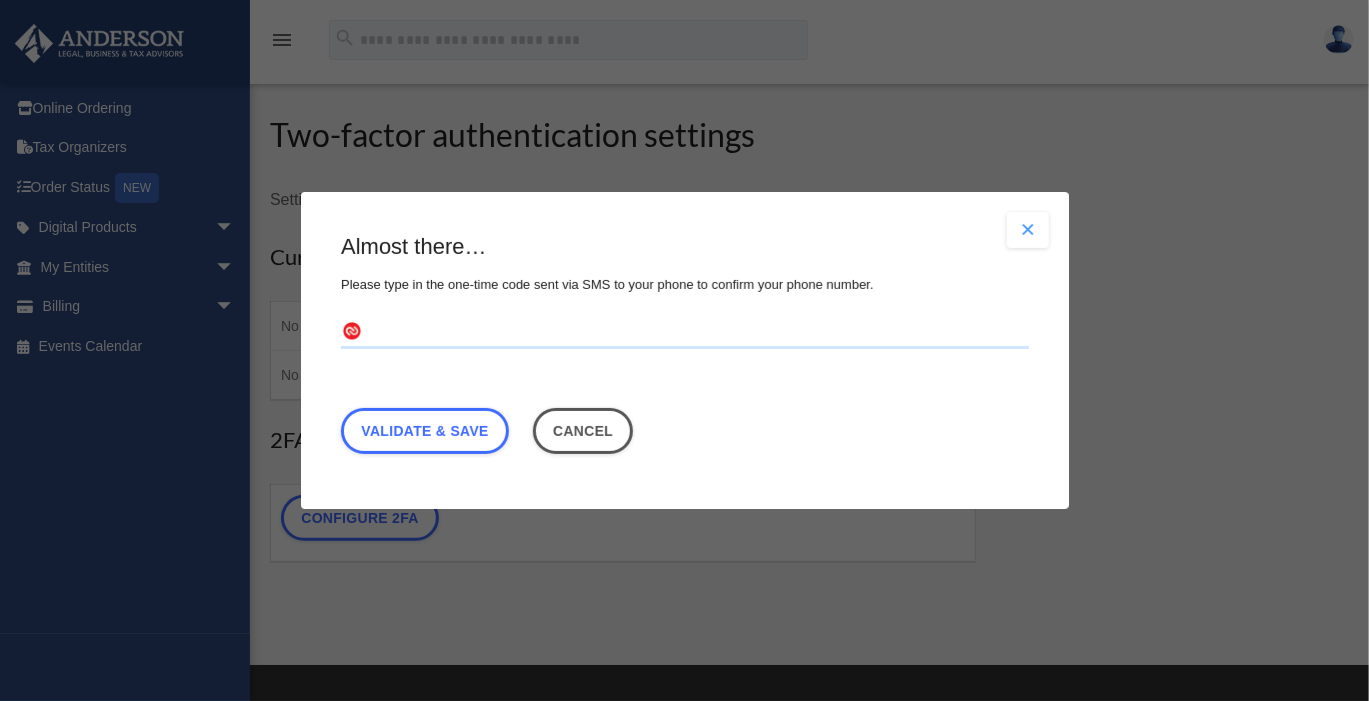 click at bounding box center (685, 333) 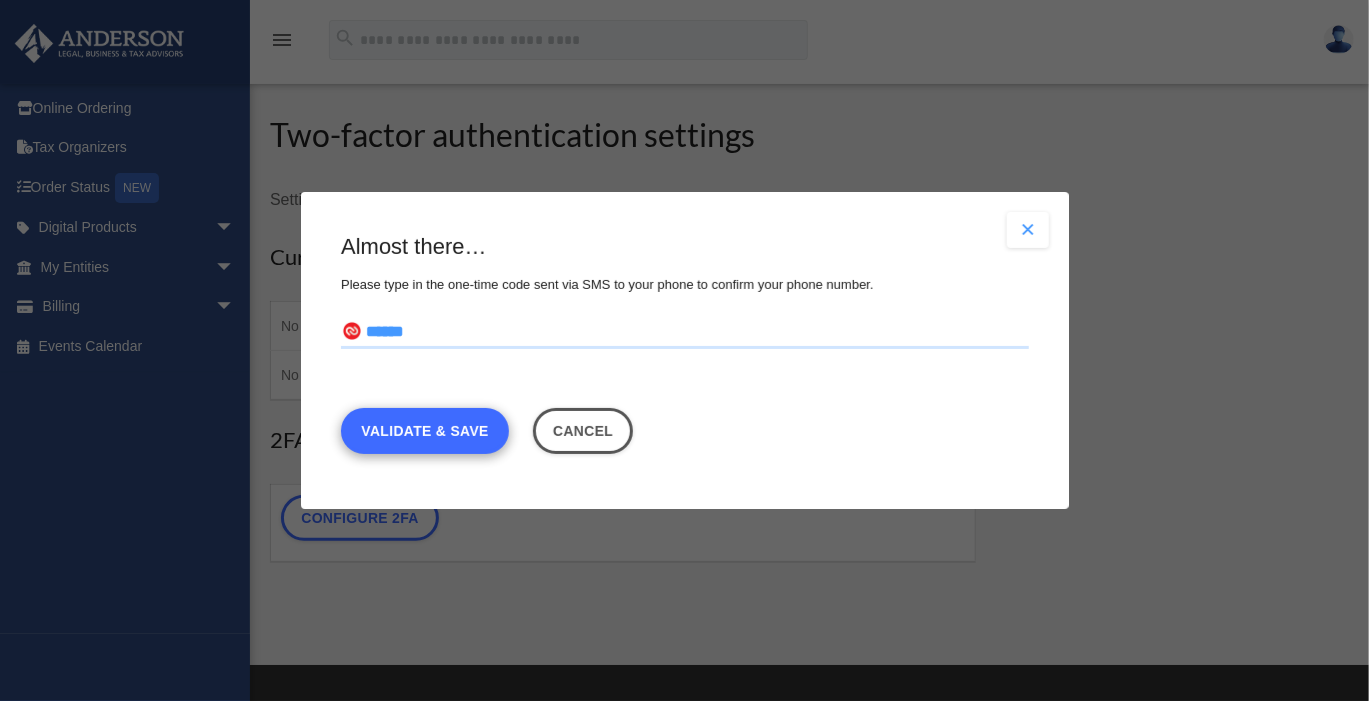 type on "******" 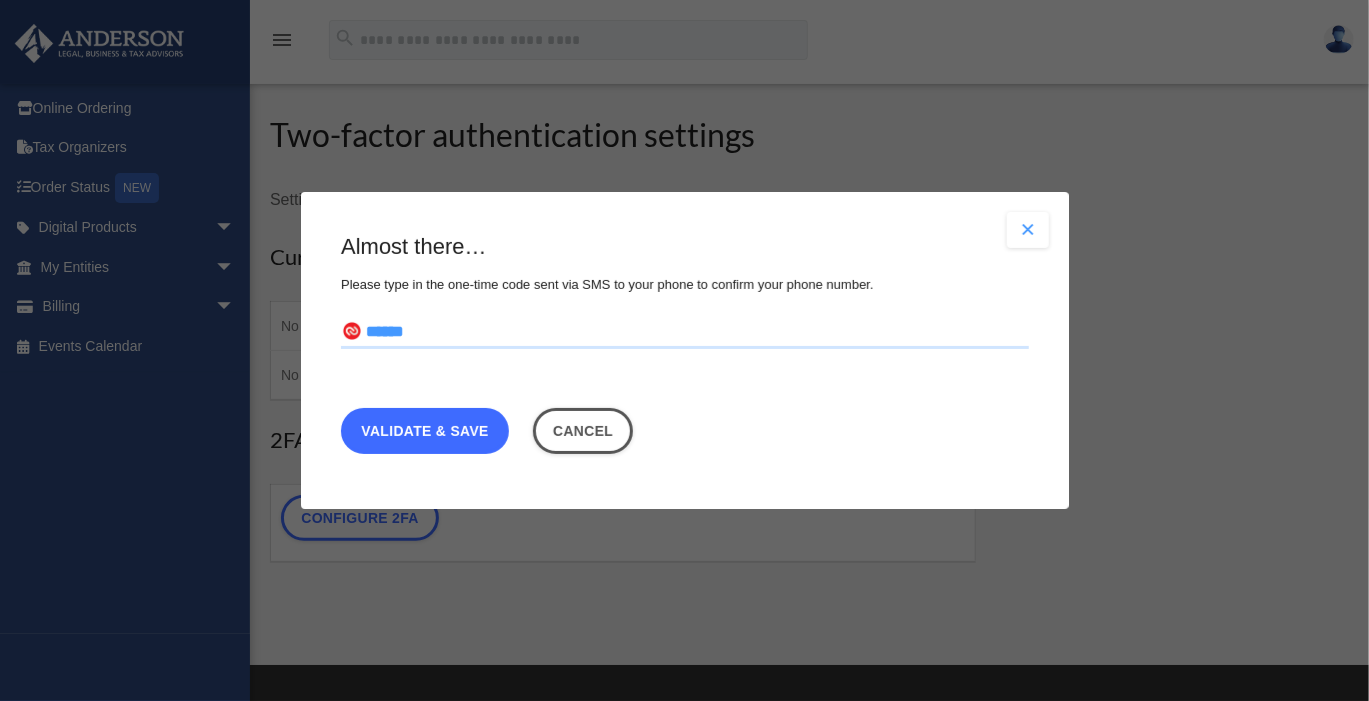click on "Validate & Save" at bounding box center [425, 431] 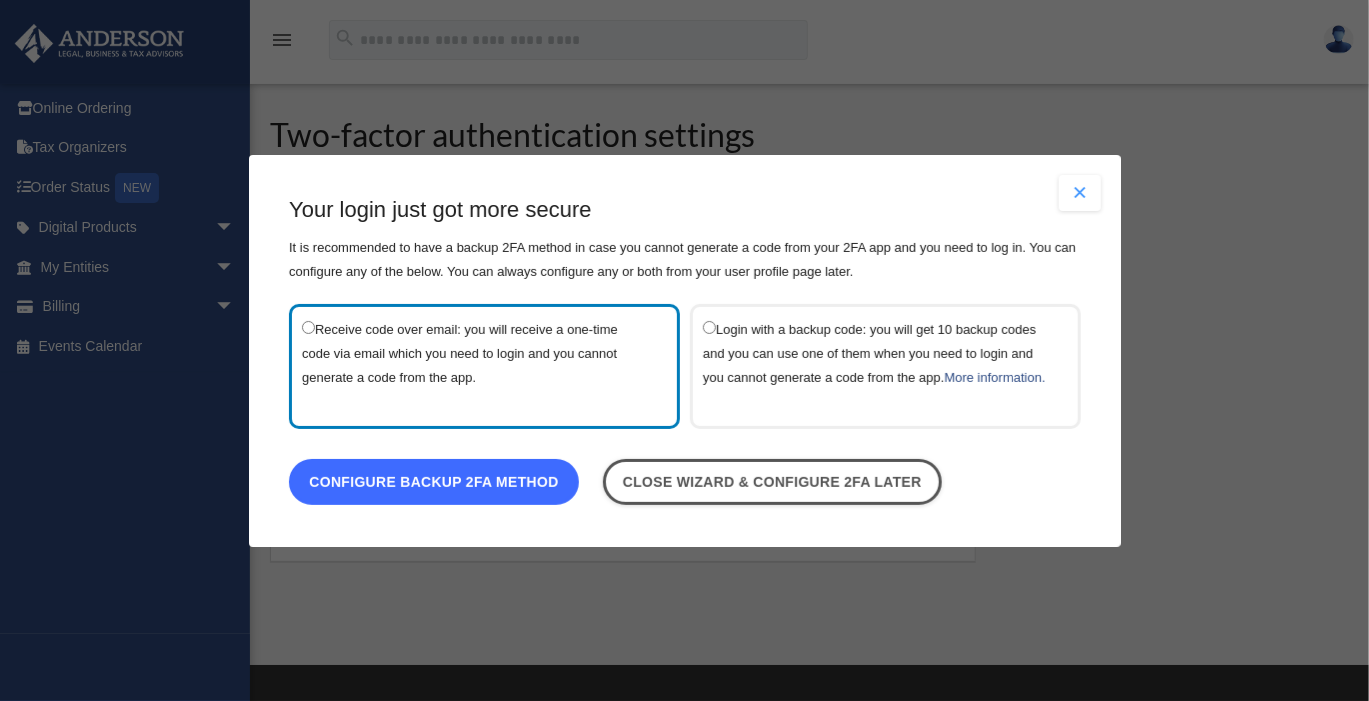 click on "Configure backup 2FA method" at bounding box center [434, 481] 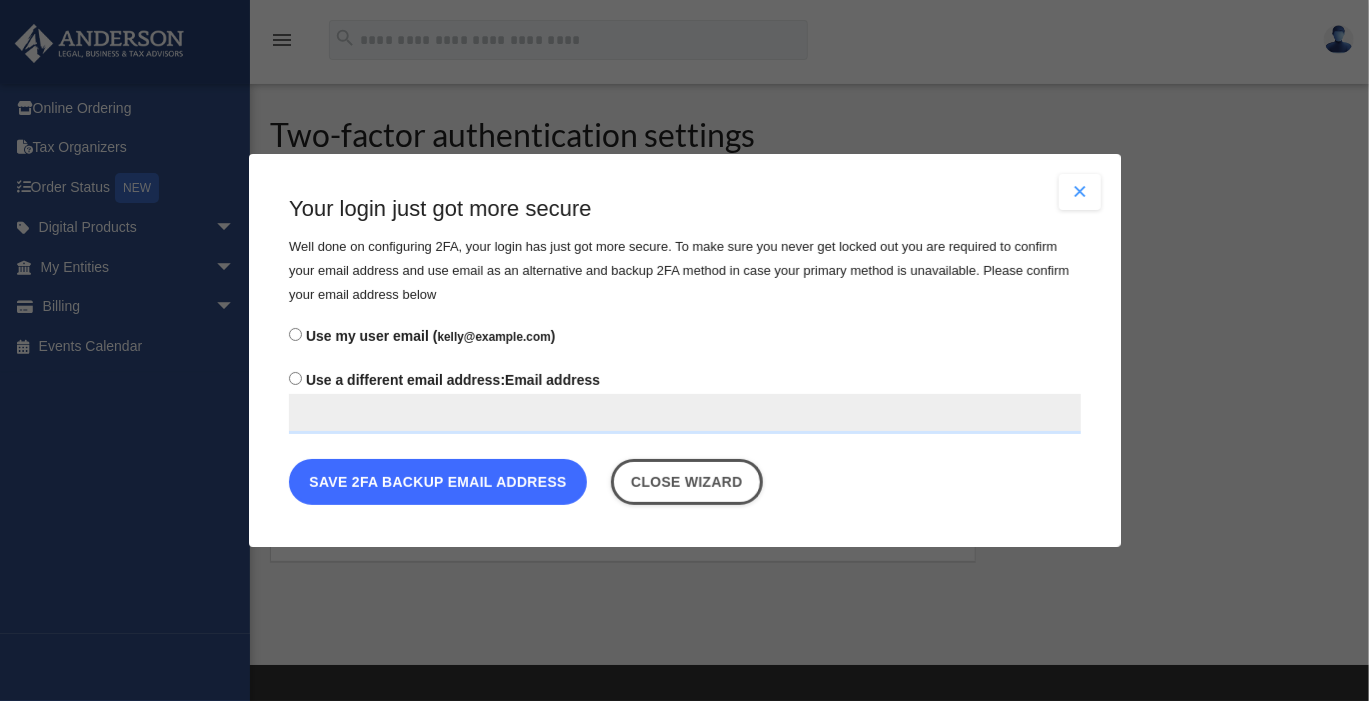 click on "Save 2FA backup email address" at bounding box center (438, 482) 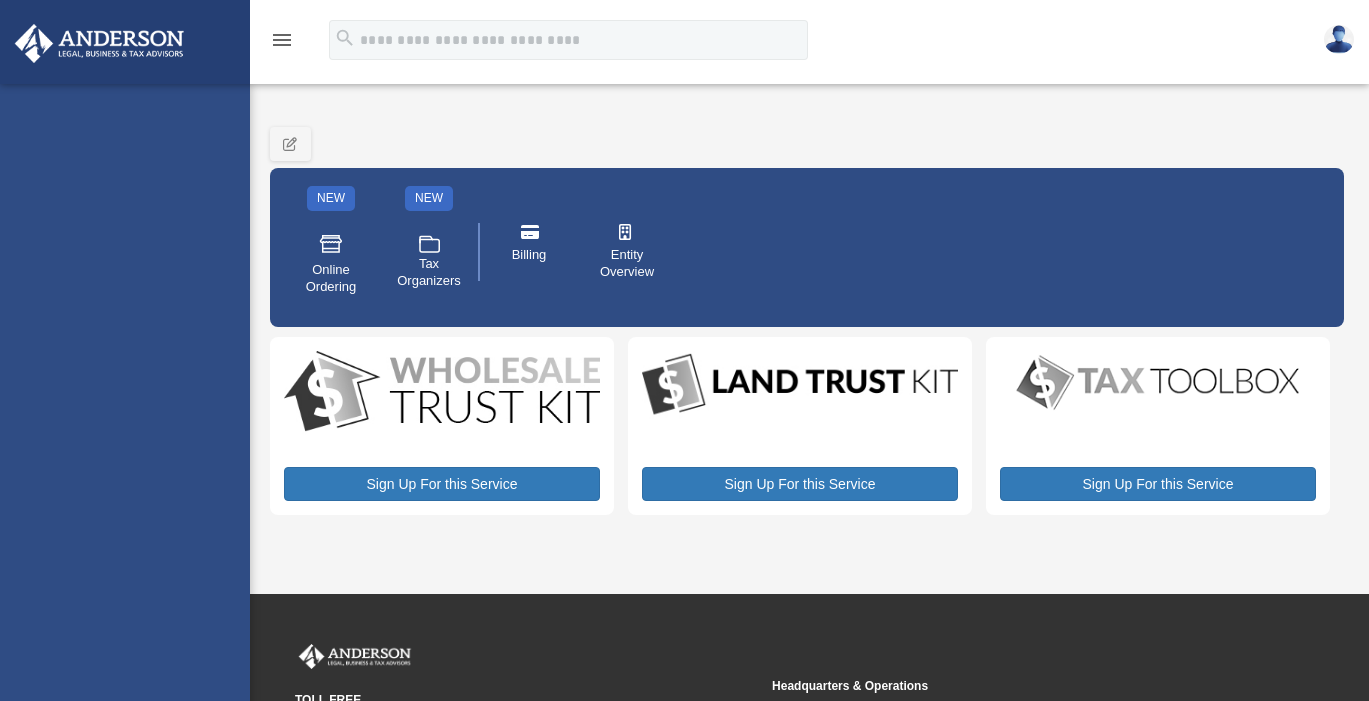 scroll, scrollTop: 0, scrollLeft: 0, axis: both 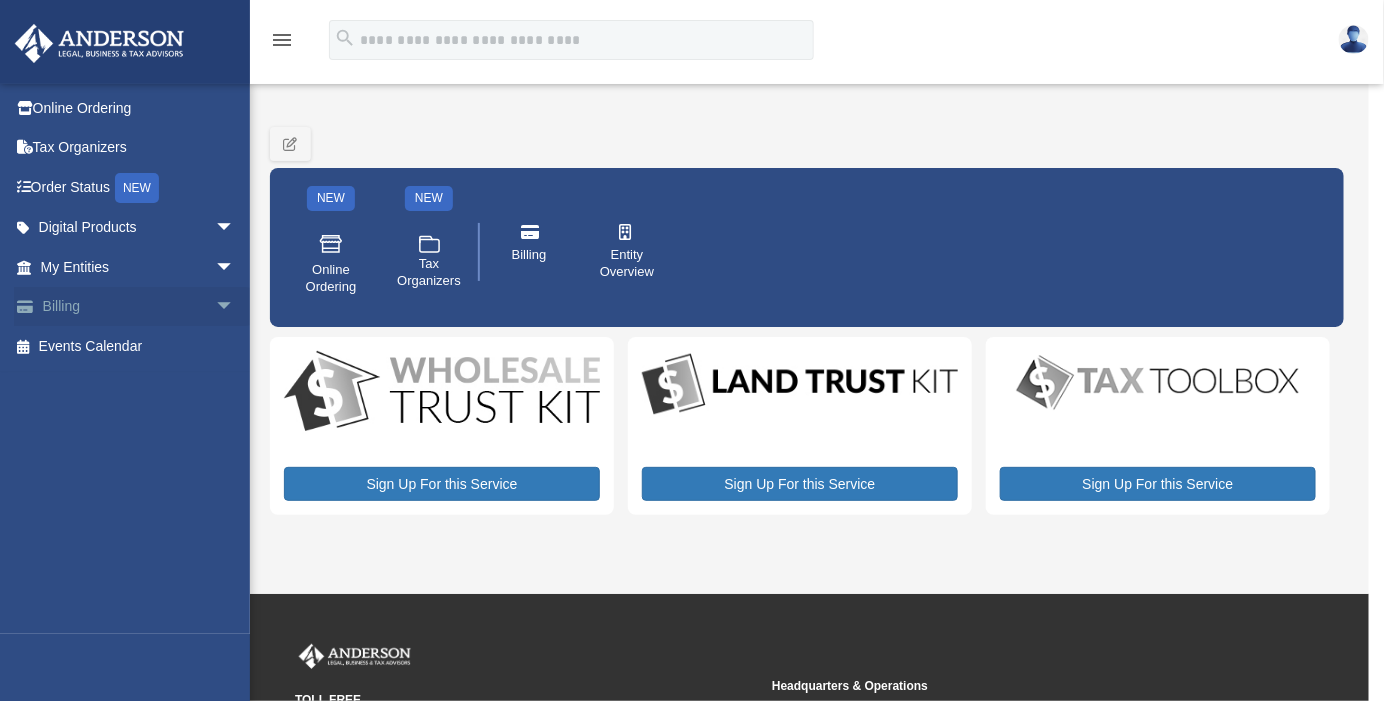click on "Billing arrow_drop_down" at bounding box center [139, 307] 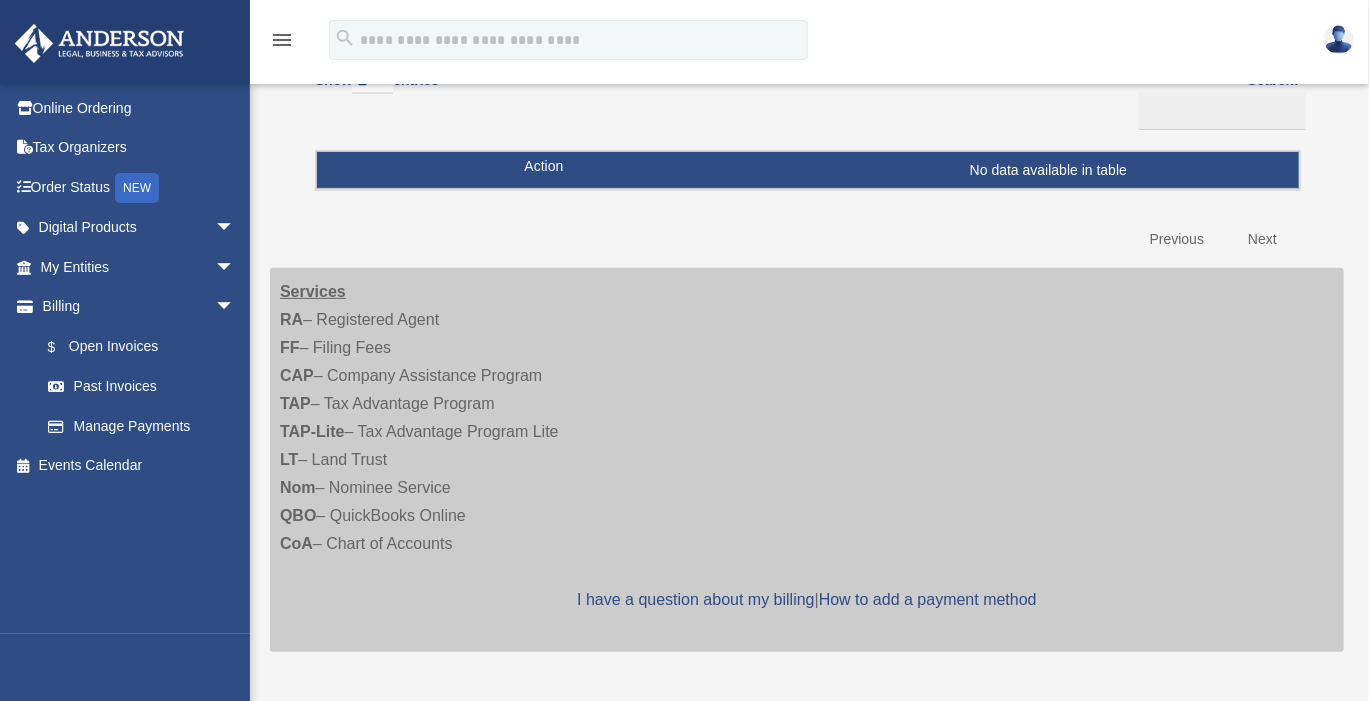 scroll, scrollTop: 0, scrollLeft: 0, axis: both 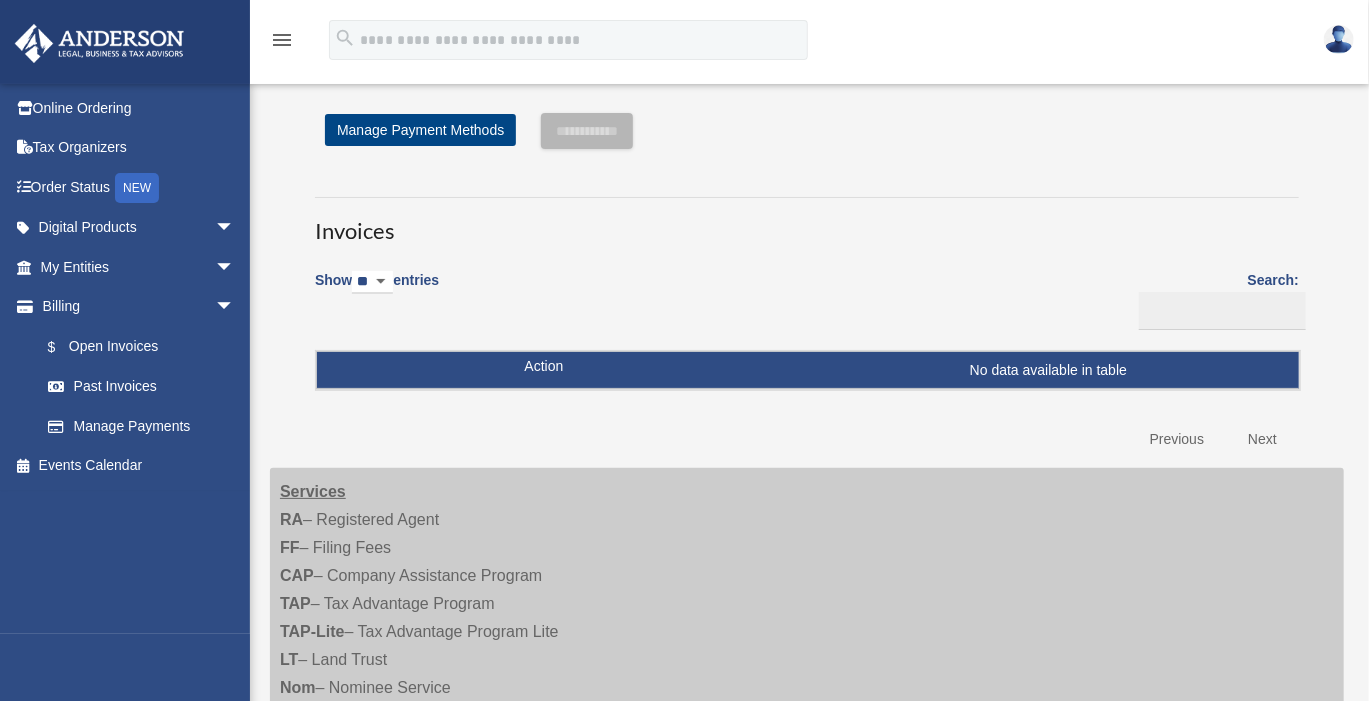 click on "** ** ** ***" at bounding box center (372, 282) 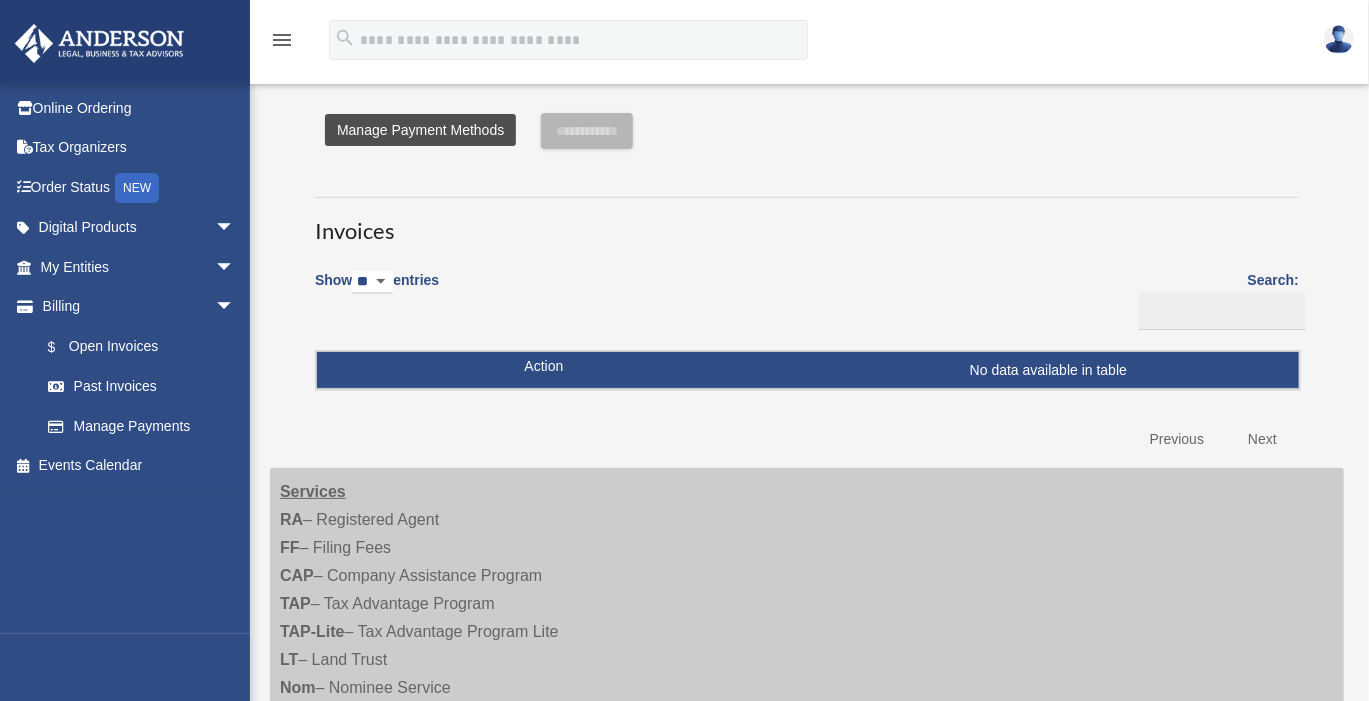 click on "Manage Payment Methods" at bounding box center [420, 130] 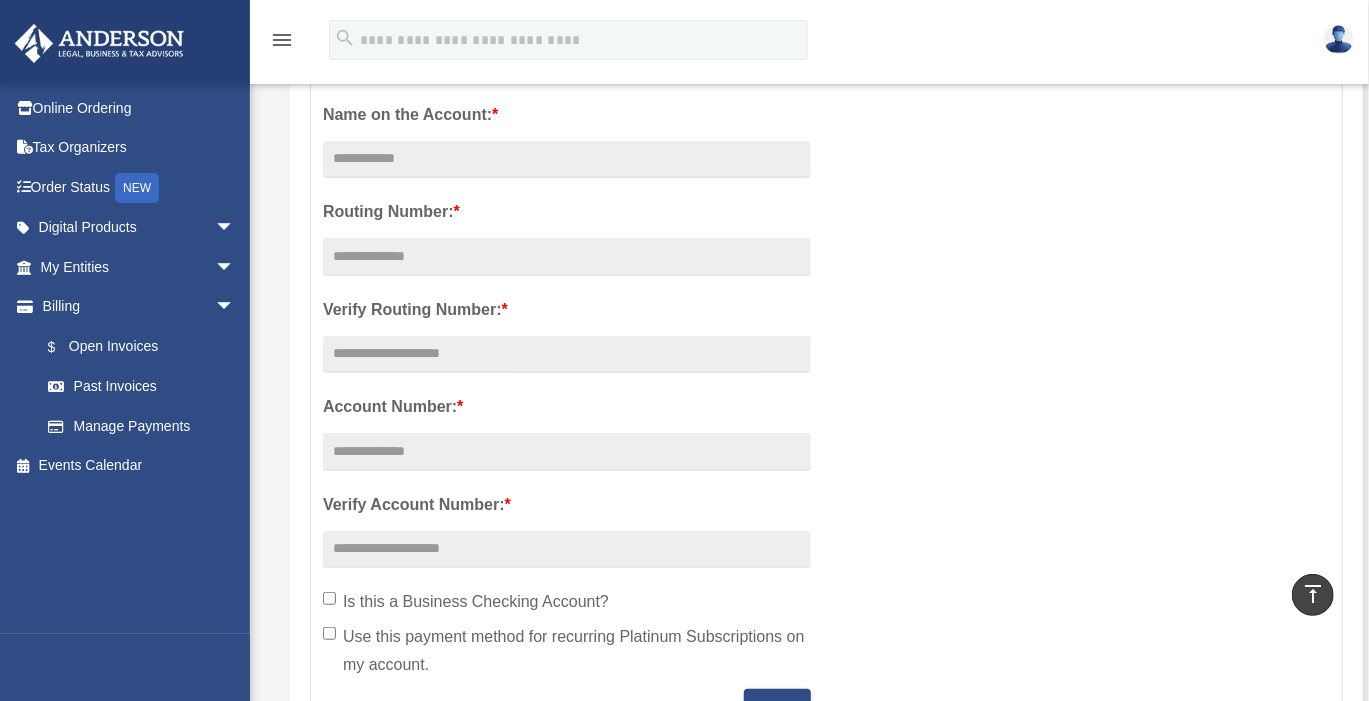 scroll, scrollTop: 100, scrollLeft: 0, axis: vertical 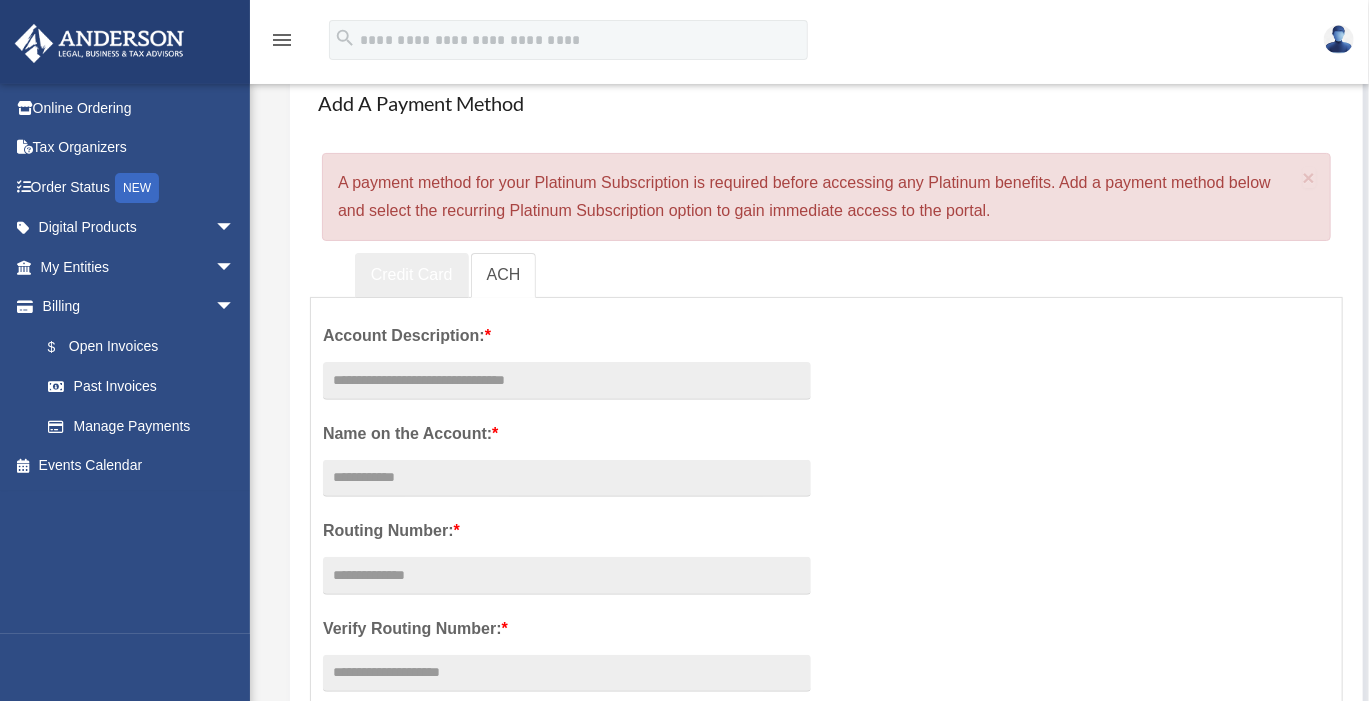 click on "Credit Card" at bounding box center (412, 275) 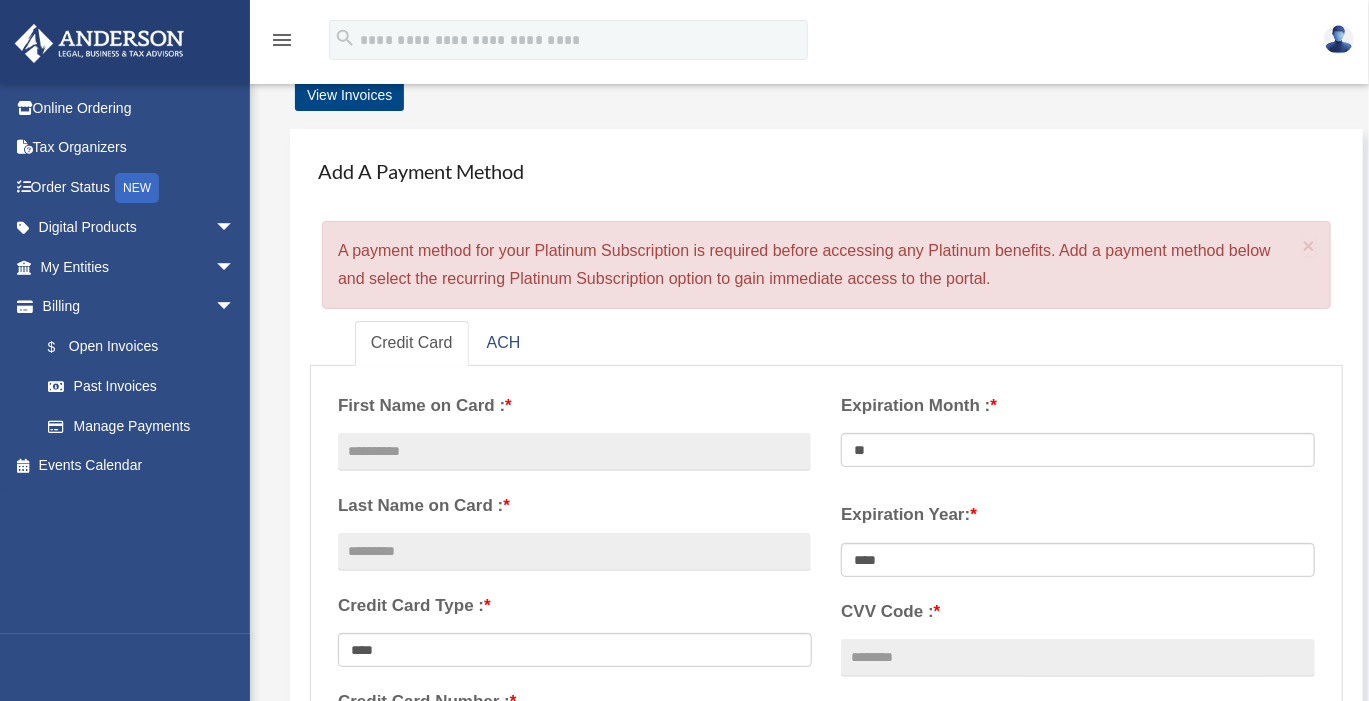 scroll, scrollTop: 0, scrollLeft: 0, axis: both 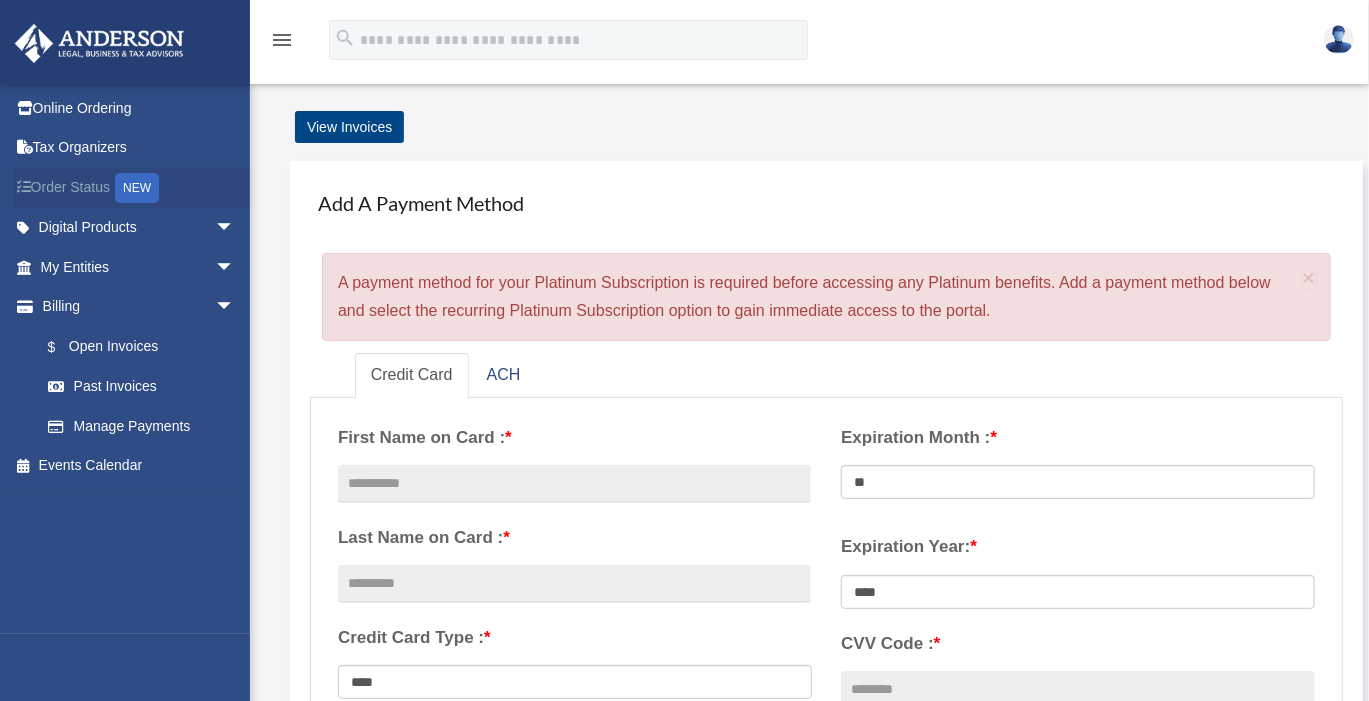 click on "Order Status  NEW" at bounding box center (139, 187) 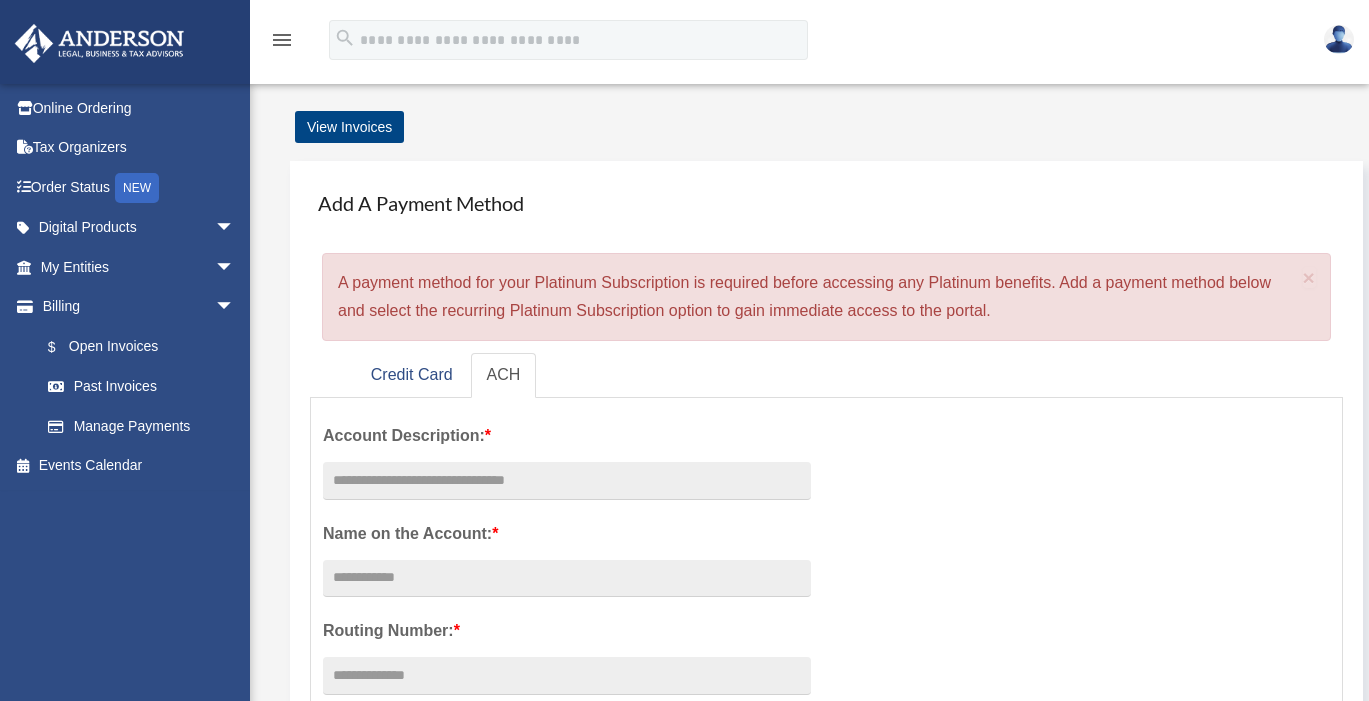 scroll, scrollTop: 0, scrollLeft: 0, axis: both 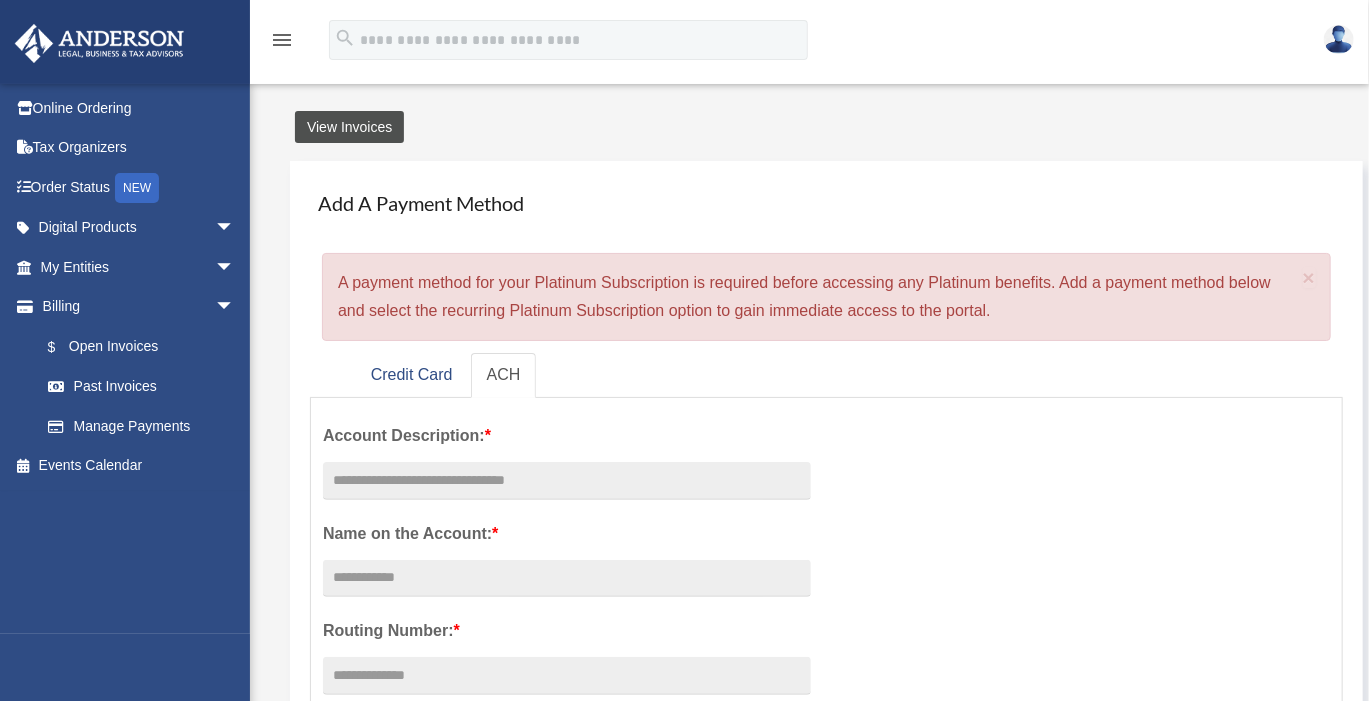 click on "View Invoices" at bounding box center (349, 127) 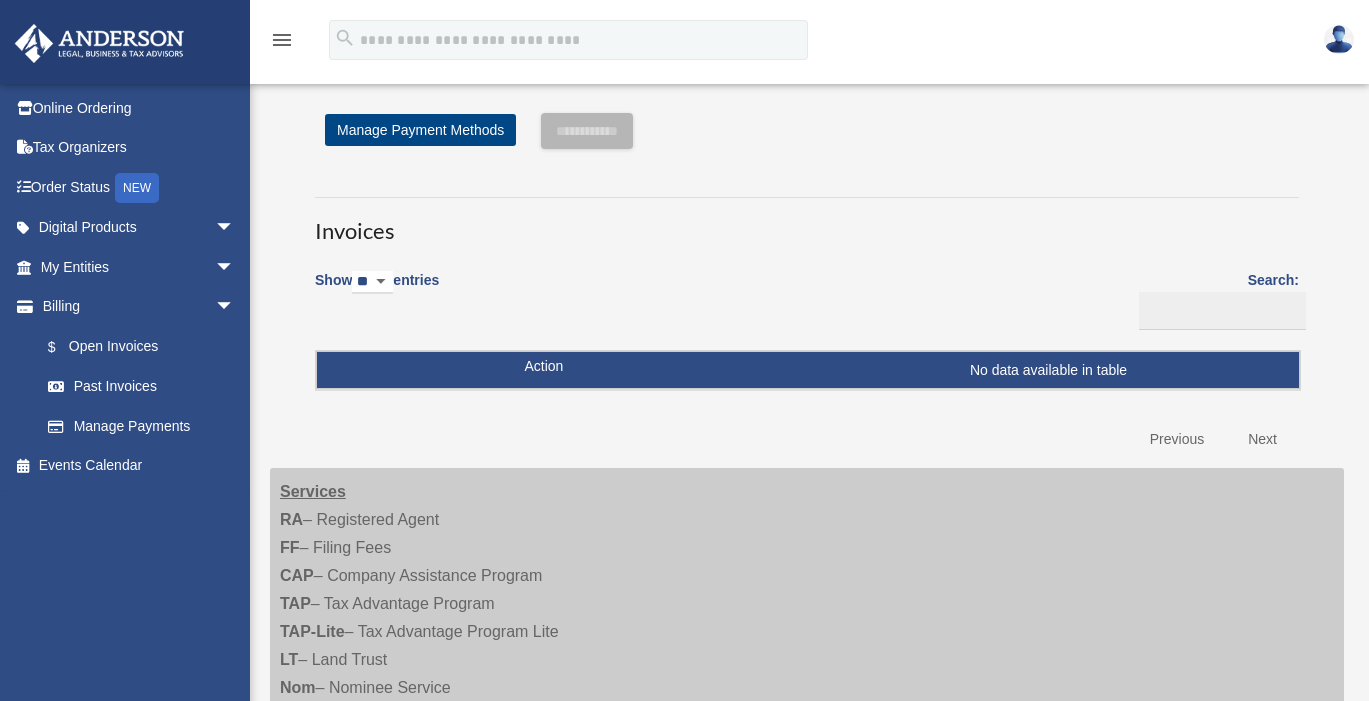 scroll, scrollTop: 0, scrollLeft: 0, axis: both 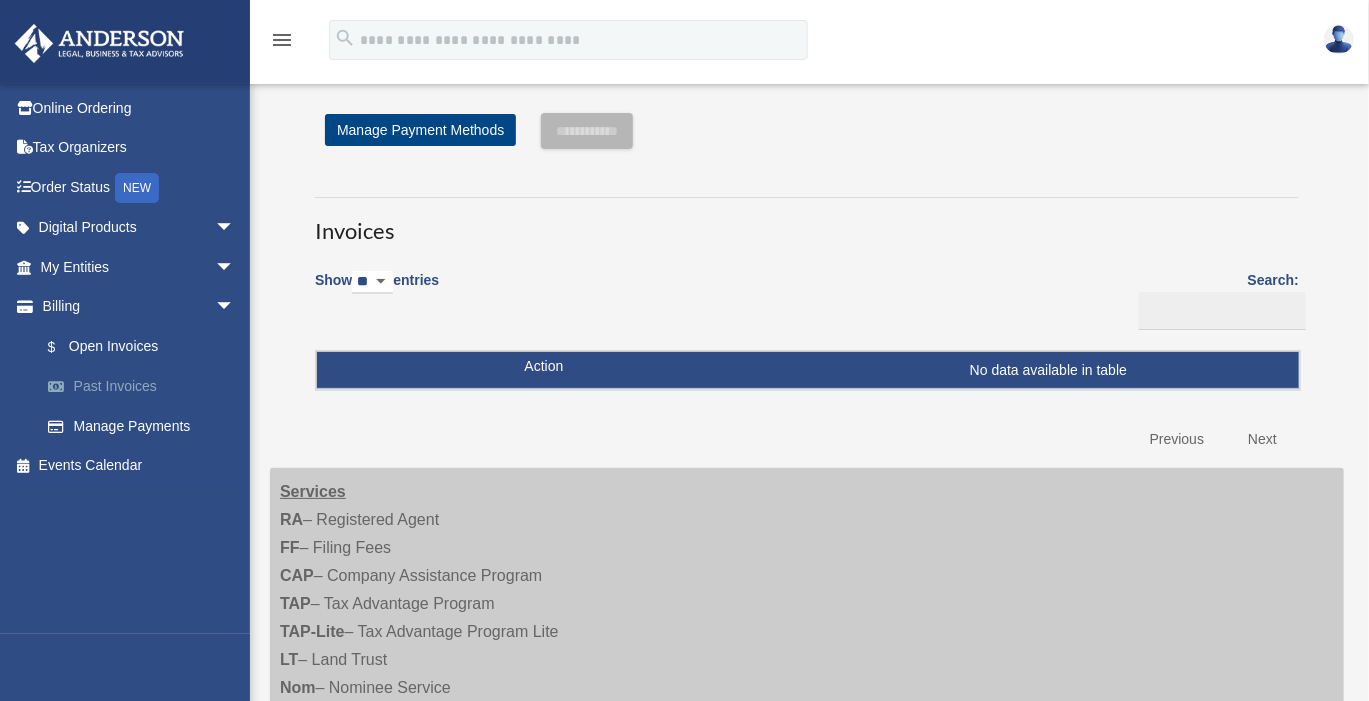 click on "Past Invoices" at bounding box center (146, 387) 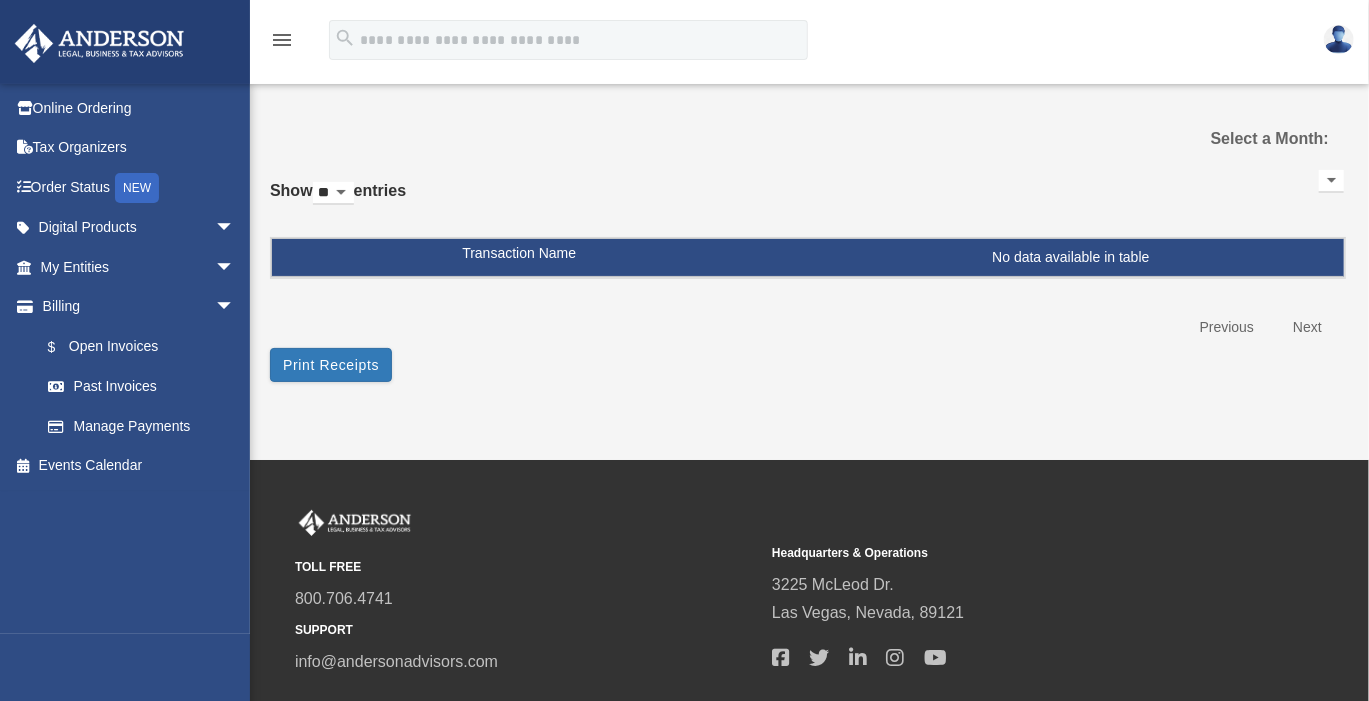 scroll, scrollTop: 0, scrollLeft: 0, axis: both 